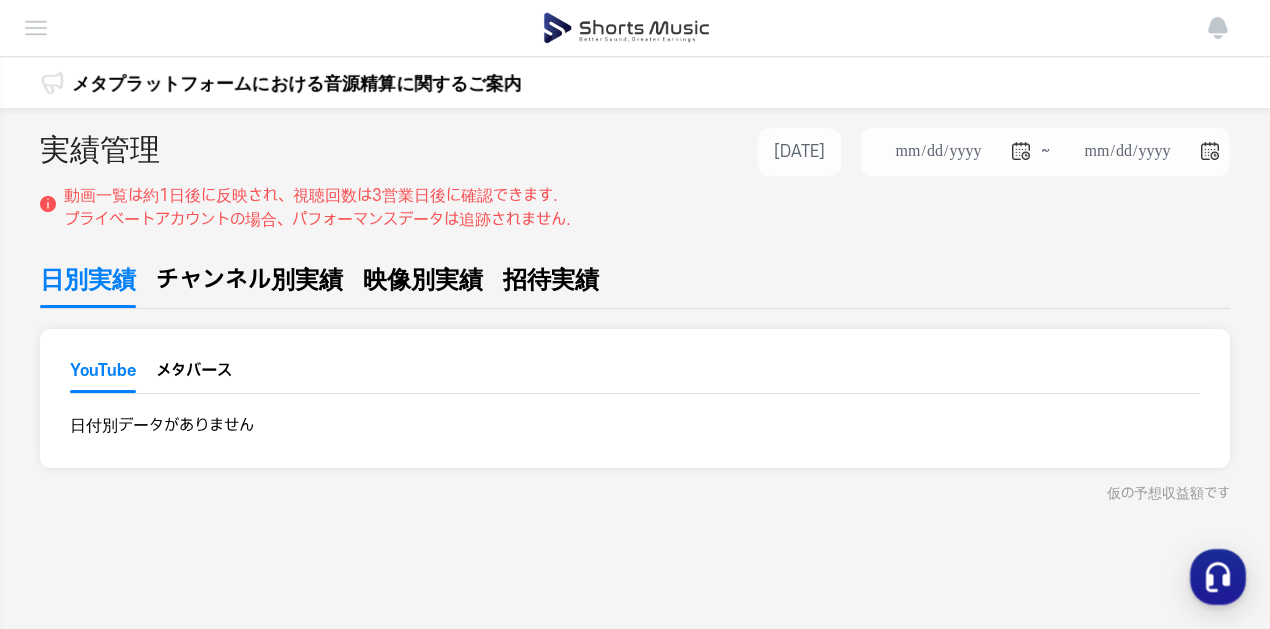 scroll, scrollTop: 0, scrollLeft: 0, axis: both 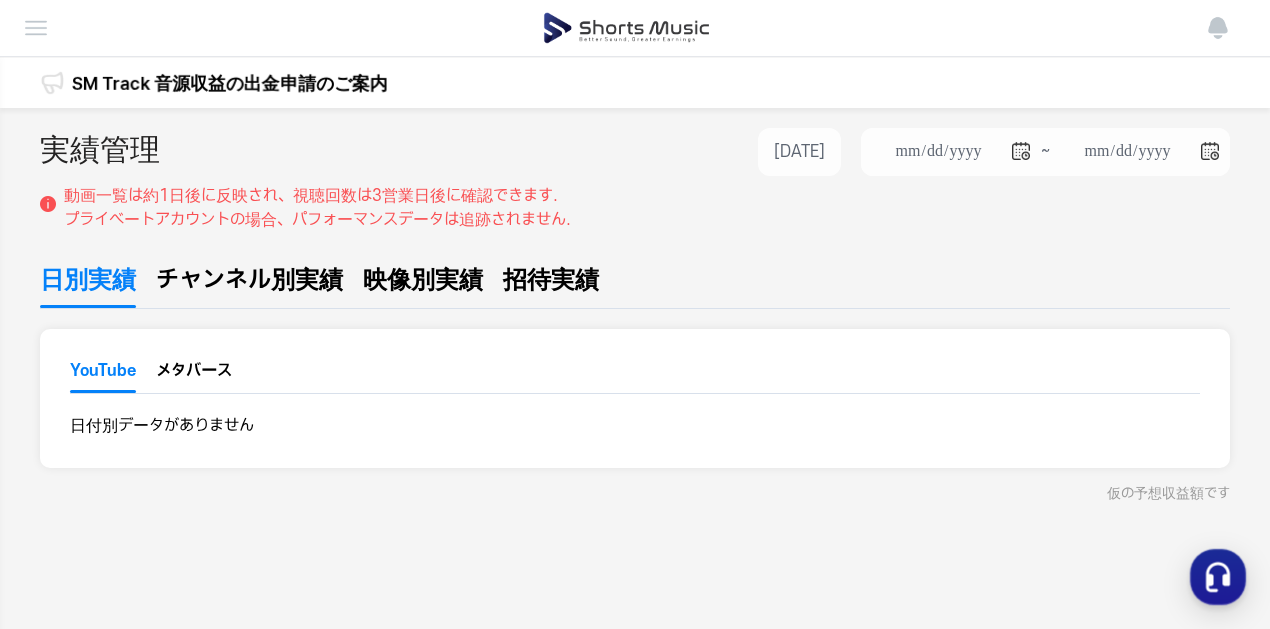 click on "マイページ" at bounding box center (0, 0) 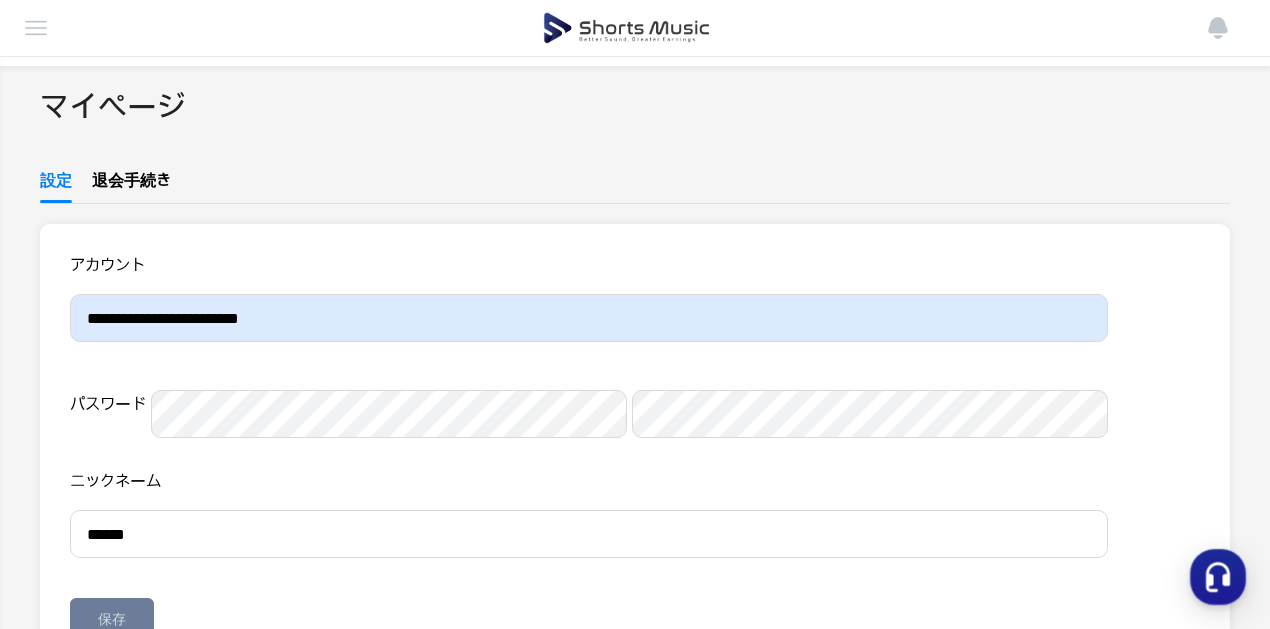 scroll, scrollTop: 0, scrollLeft: 0, axis: both 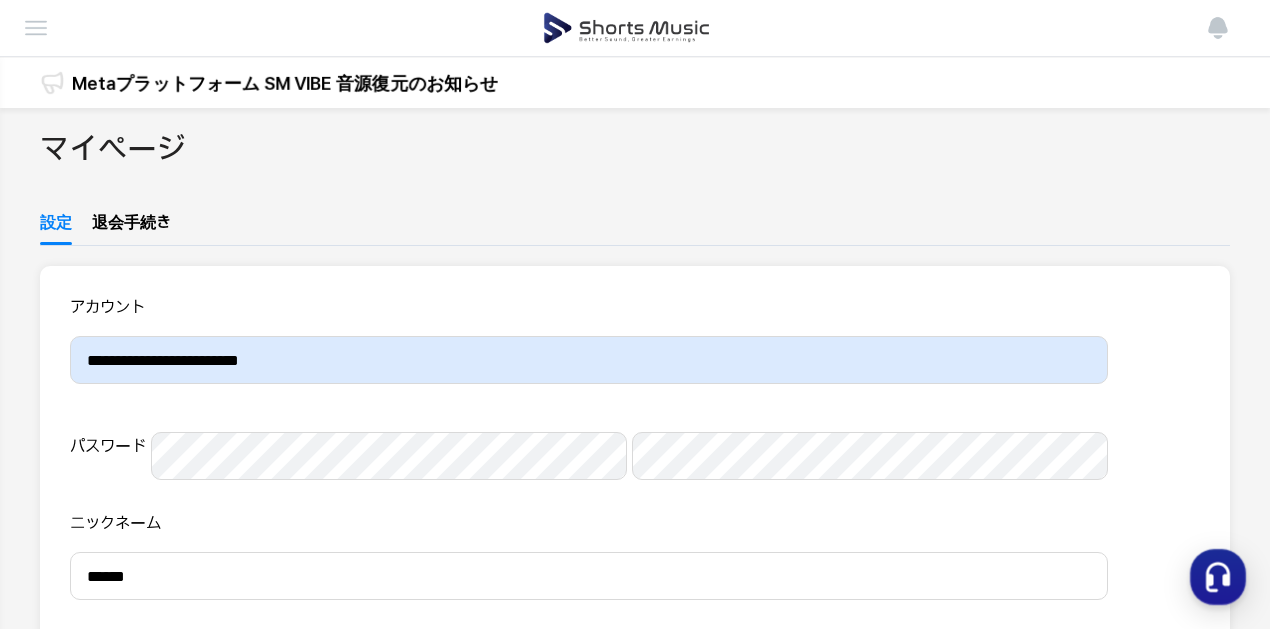 click at bounding box center (0, 0) 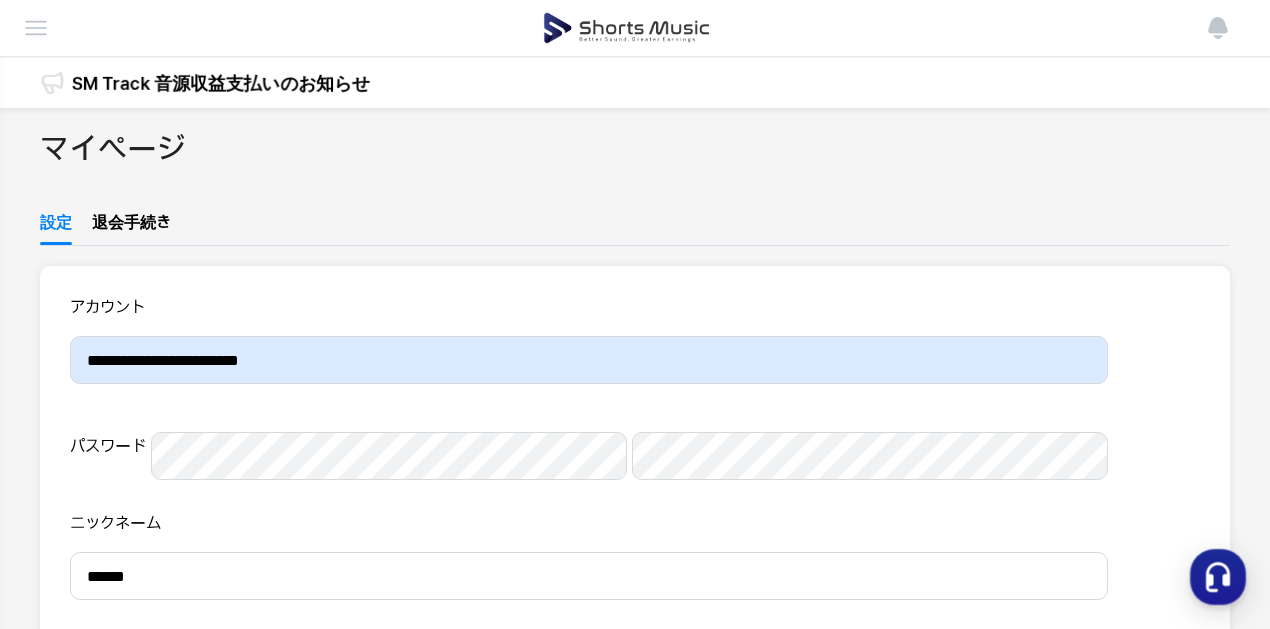 click at bounding box center (0, 0) 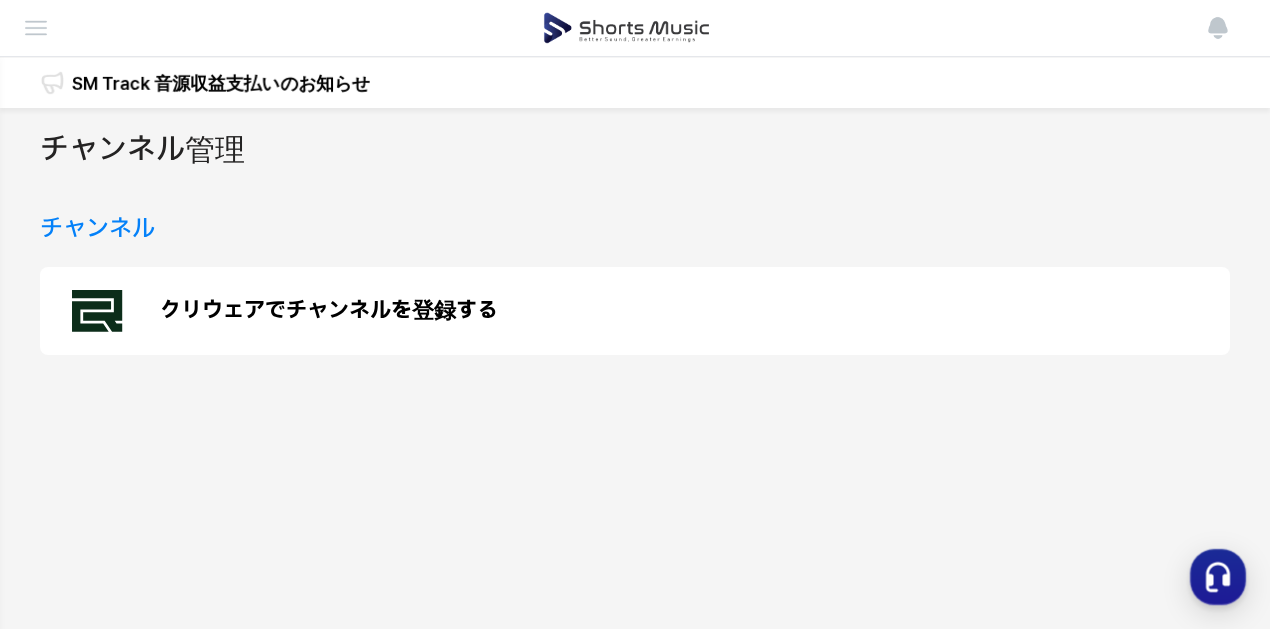 click on "出金" at bounding box center [0, 0] 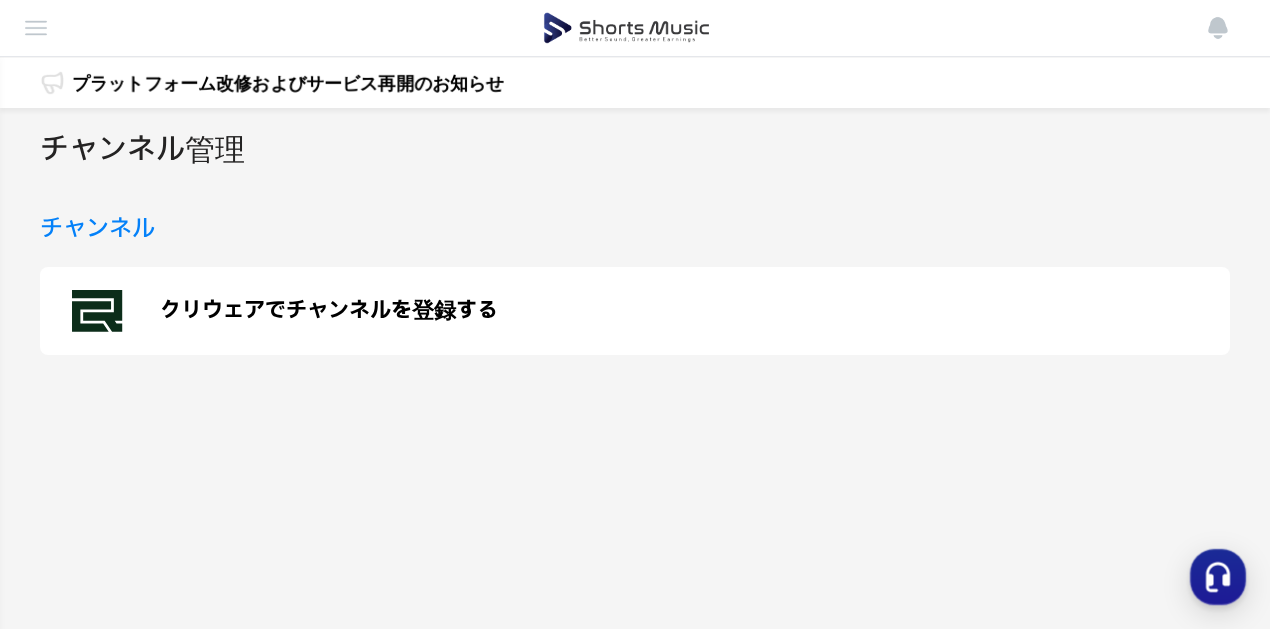 click on "出金" at bounding box center [0, 0] 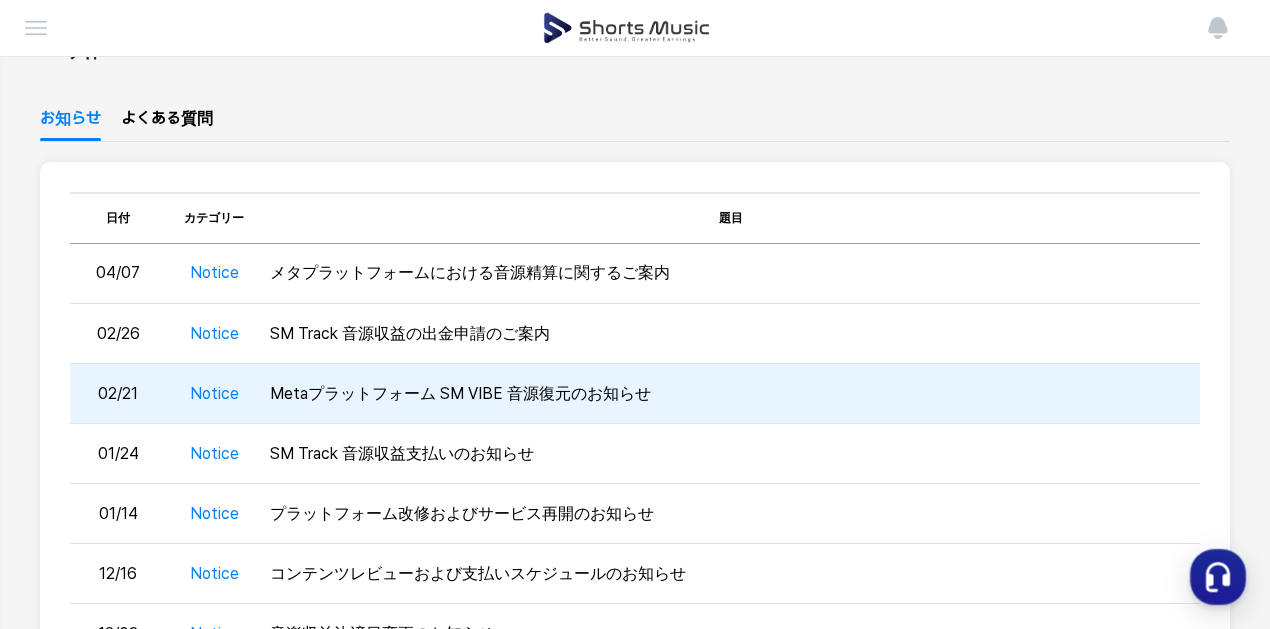 scroll, scrollTop: 0, scrollLeft: 0, axis: both 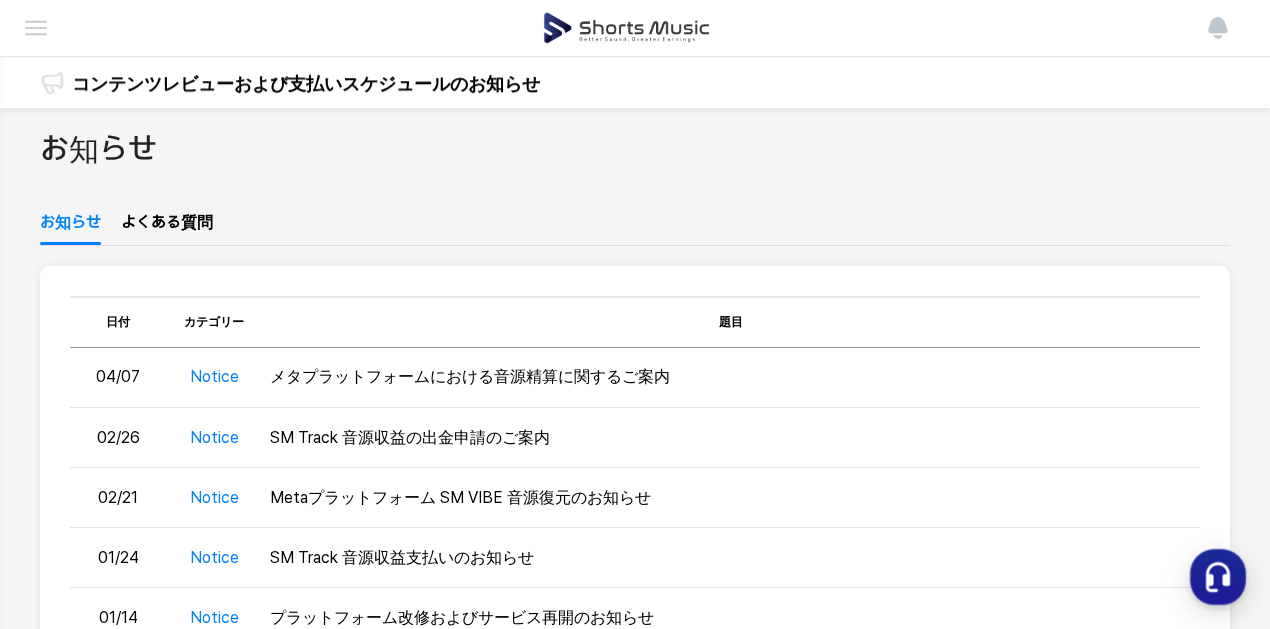 click on "ダッシュボード" at bounding box center (0, 0) 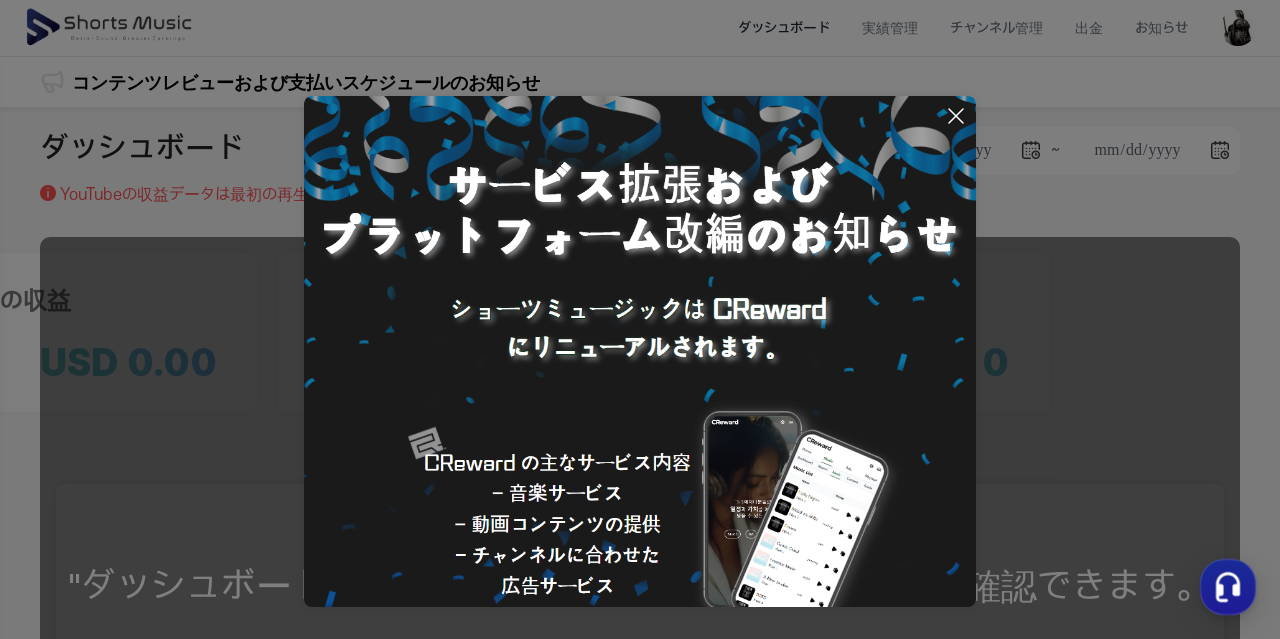 click 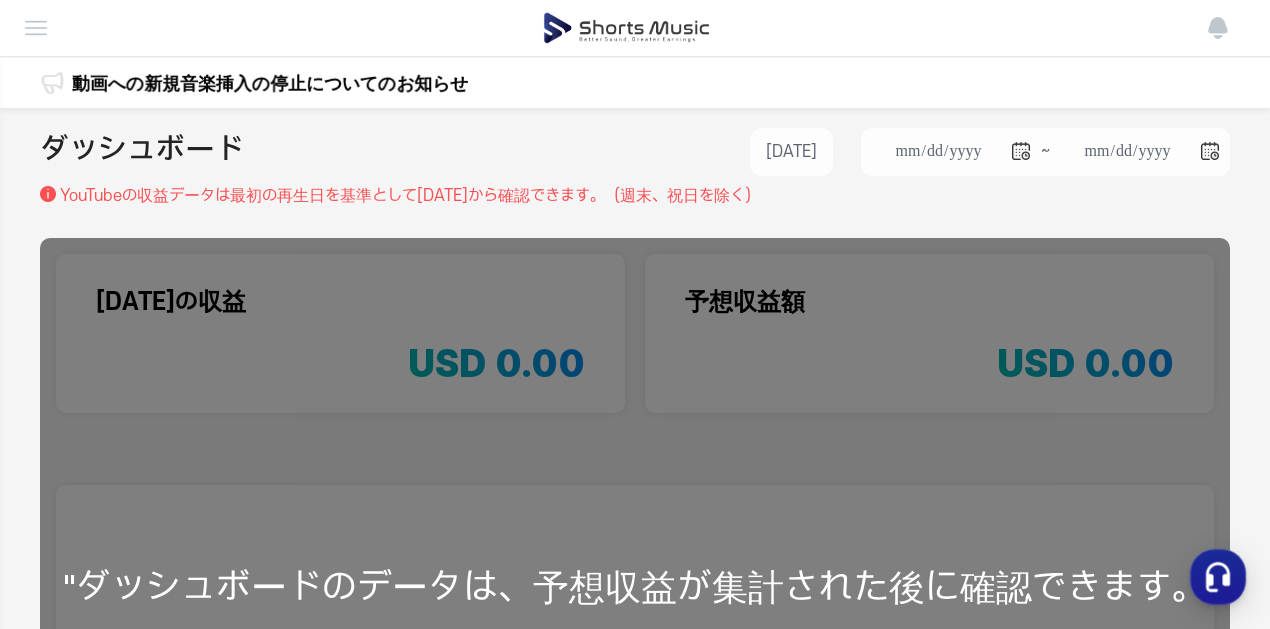 click on "出金" at bounding box center (0, 0) 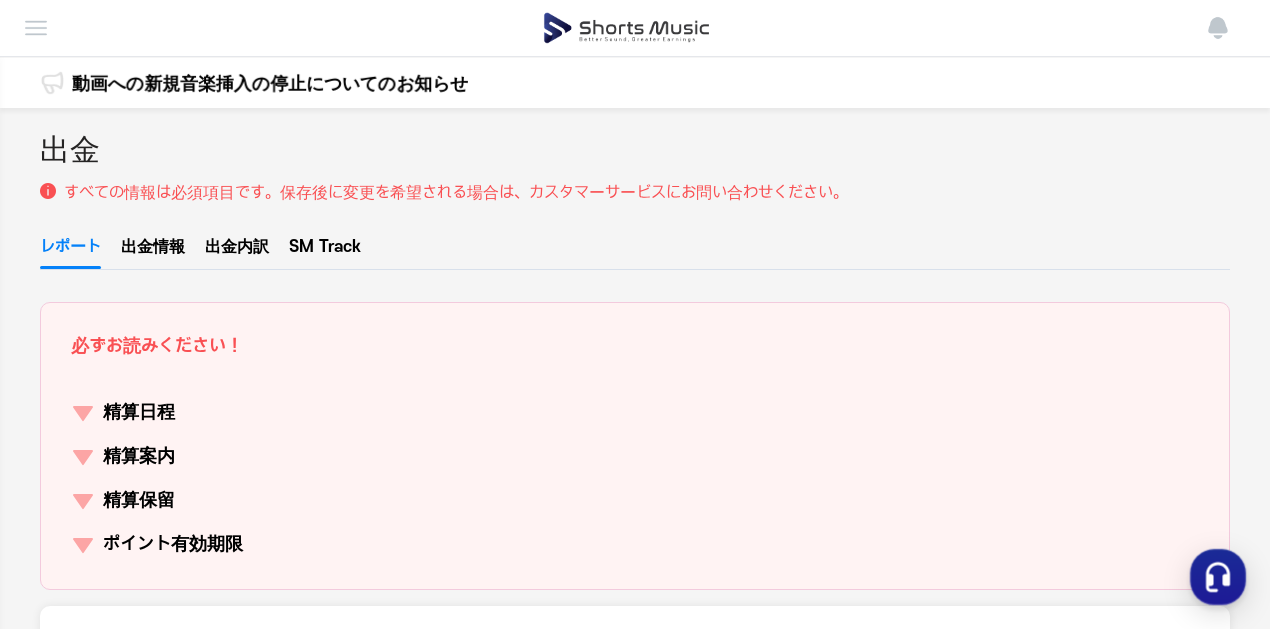 click on "チャンネル管理" at bounding box center [0, 0] 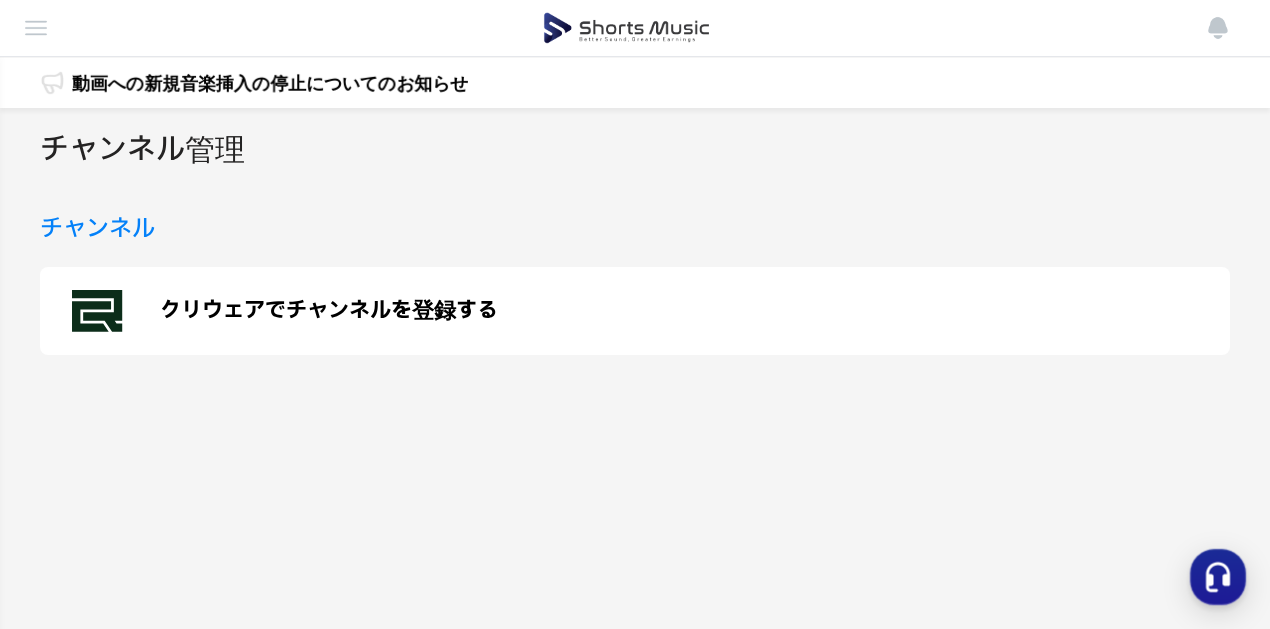 click on "お知らせ" at bounding box center [0, 0] 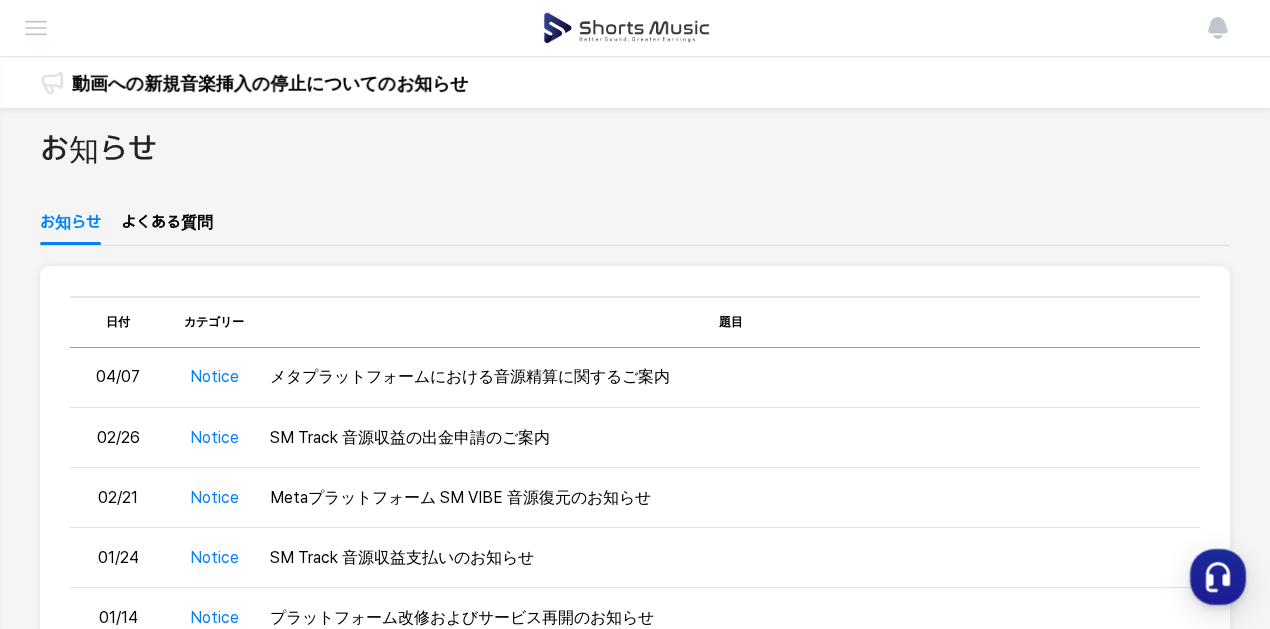 click on "ダッシュボード   実績管理   チャンネル管理   出金   お知らせ" at bounding box center (635, 28) 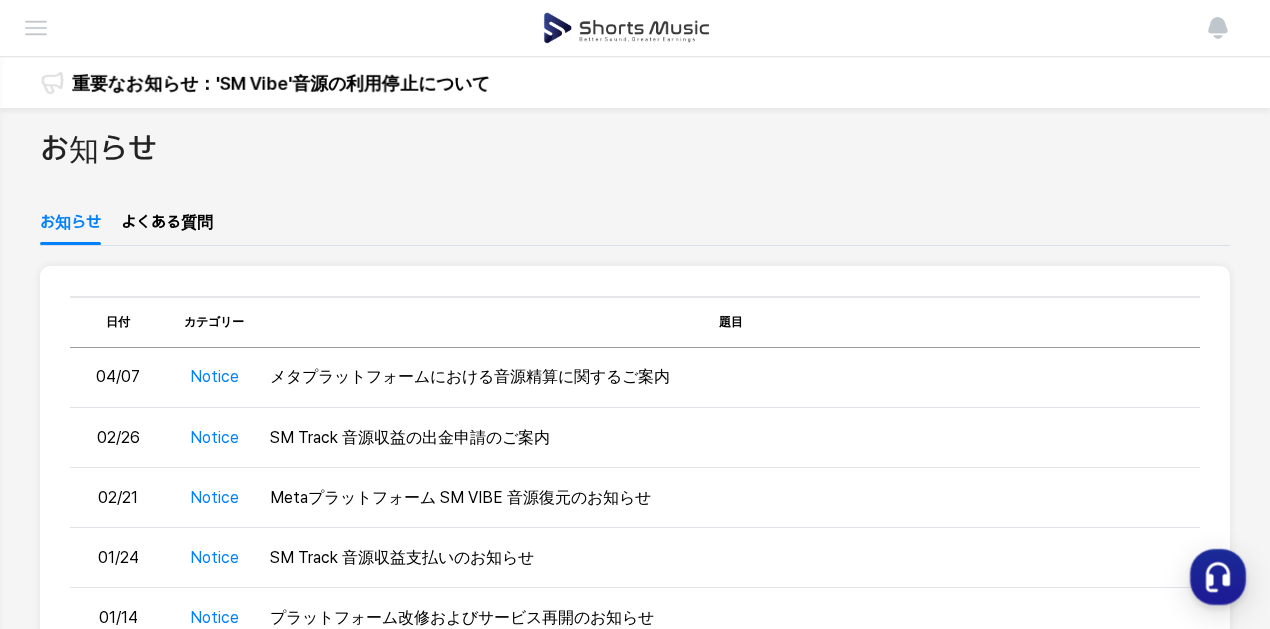 click at bounding box center (0, 0) 